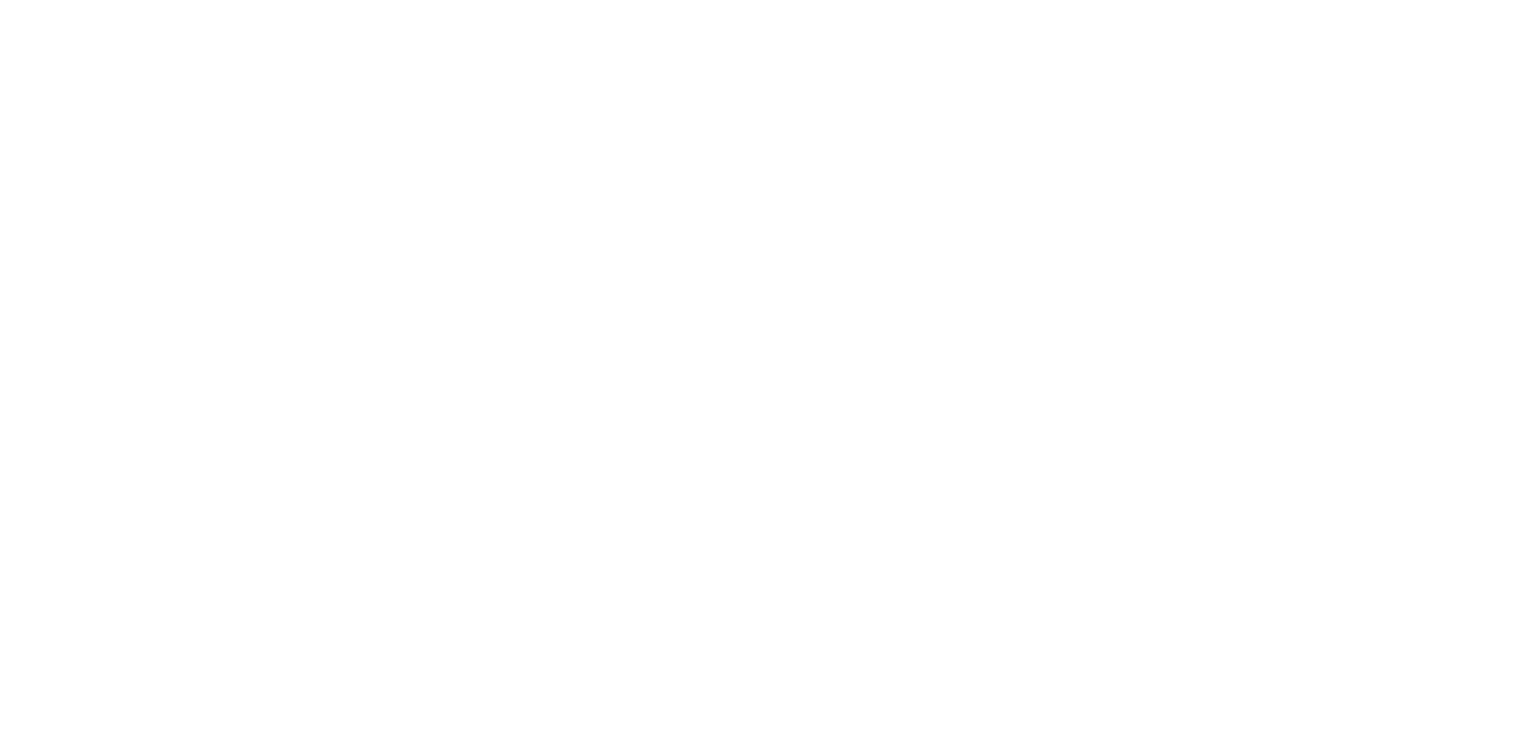 scroll, scrollTop: 0, scrollLeft: 0, axis: both 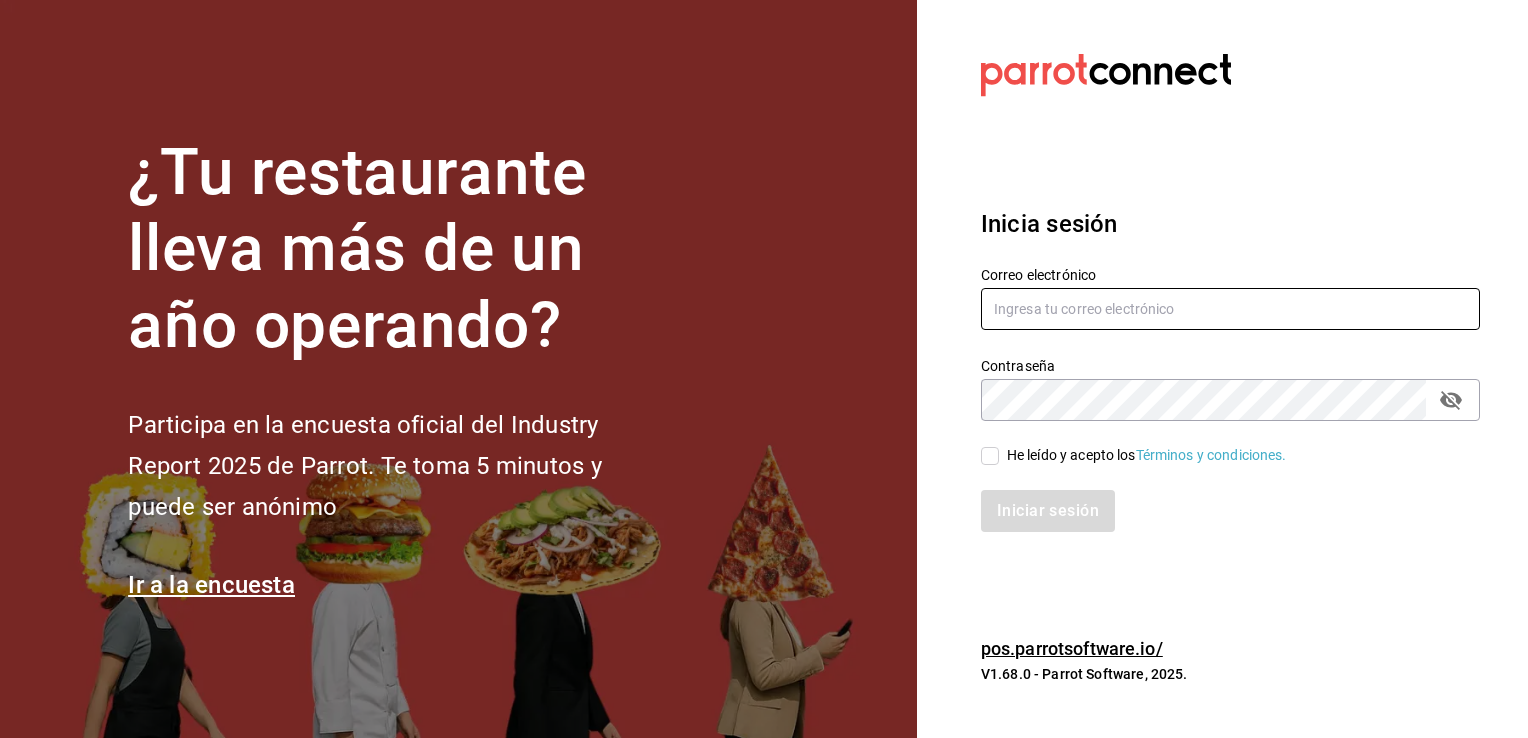 type on "[EMAIL]" 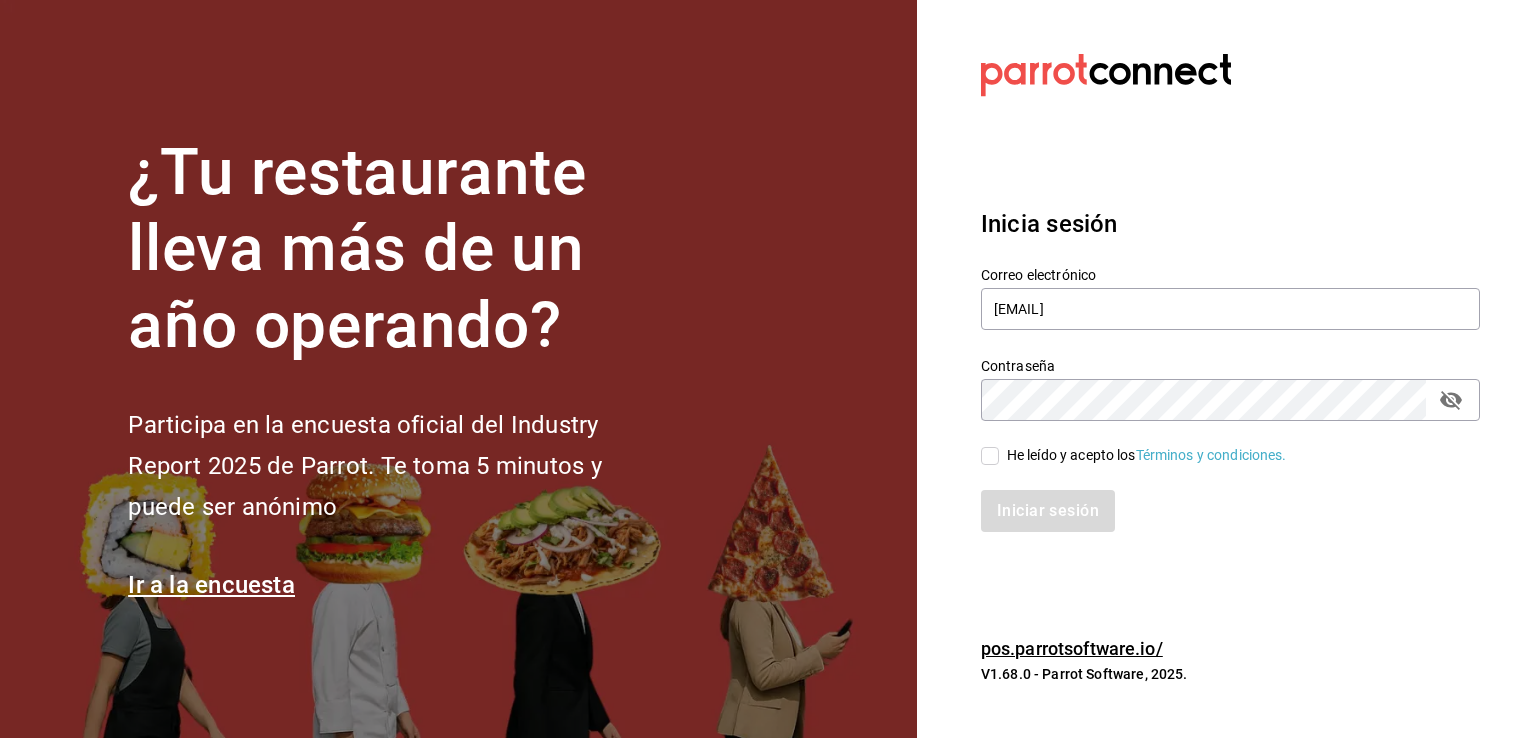 click 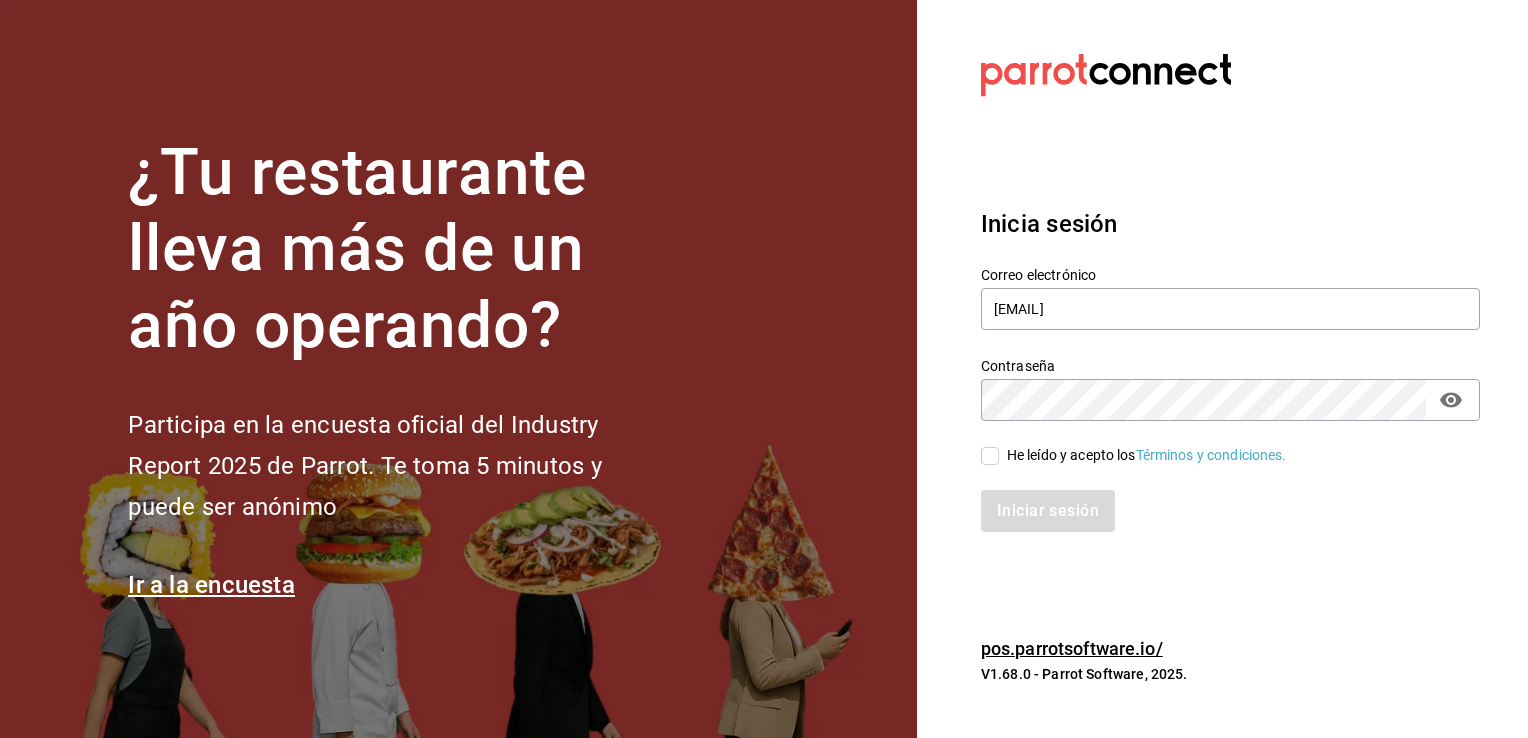 click 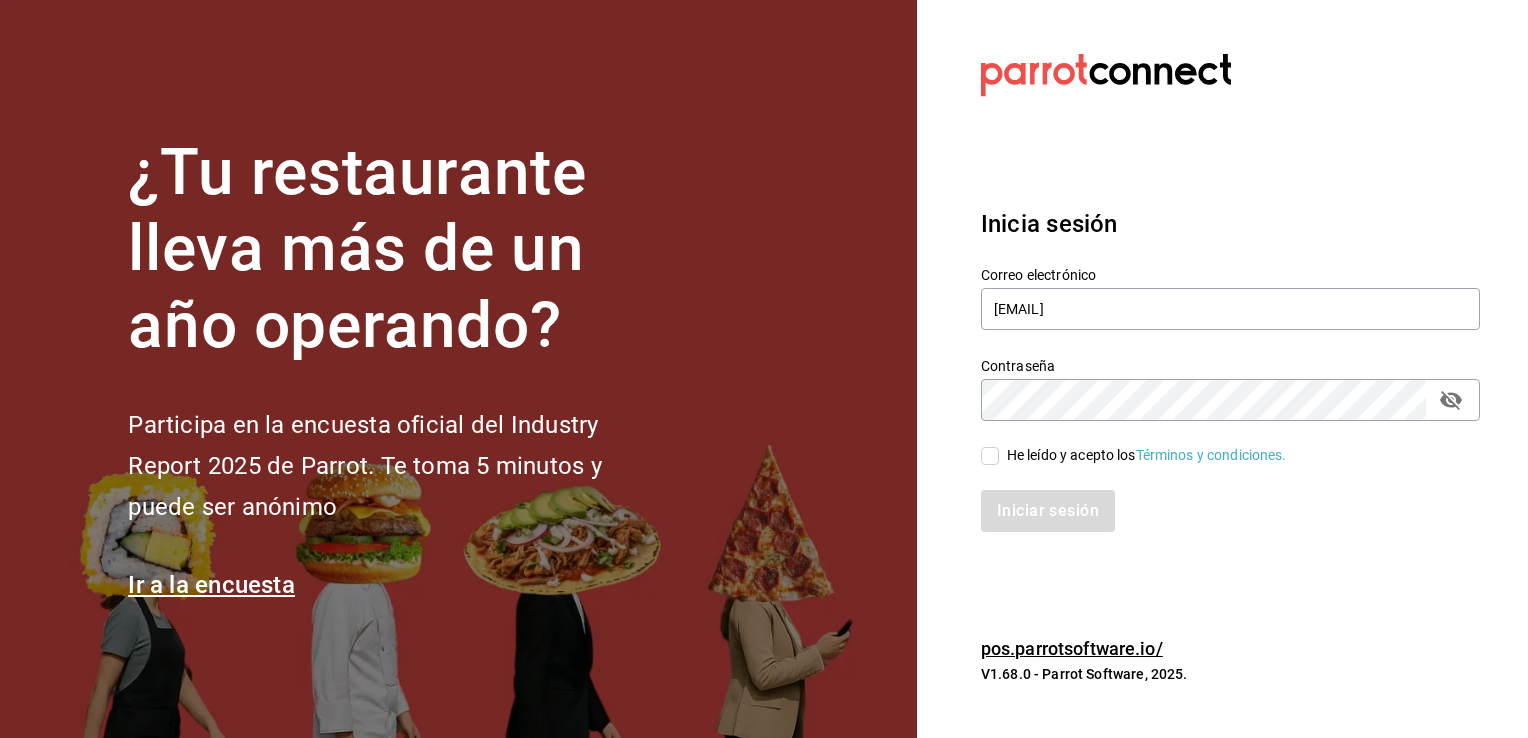 click on "He leído y acepto los  Términos y condiciones." at bounding box center (990, 456) 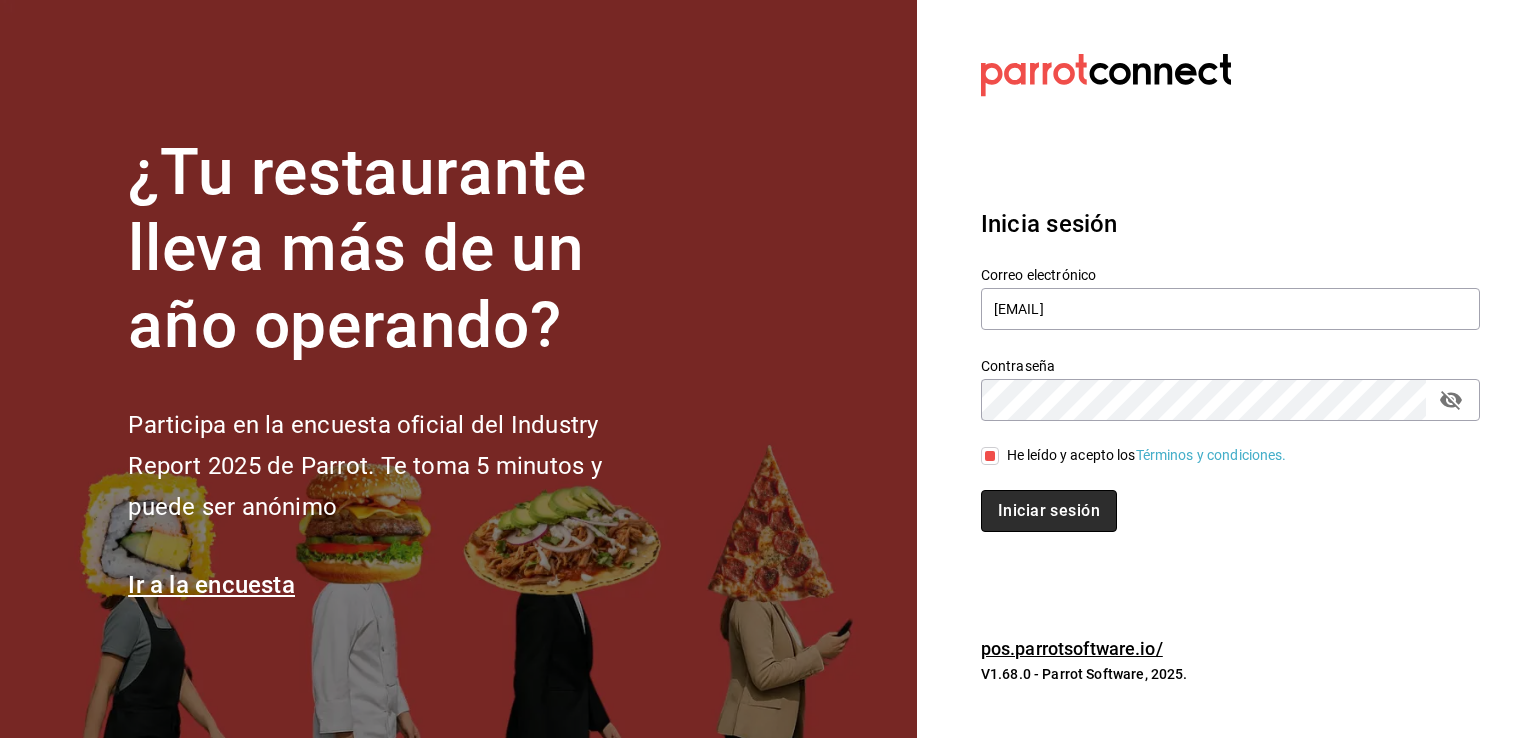 click on "Iniciar sesión" at bounding box center (1049, 511) 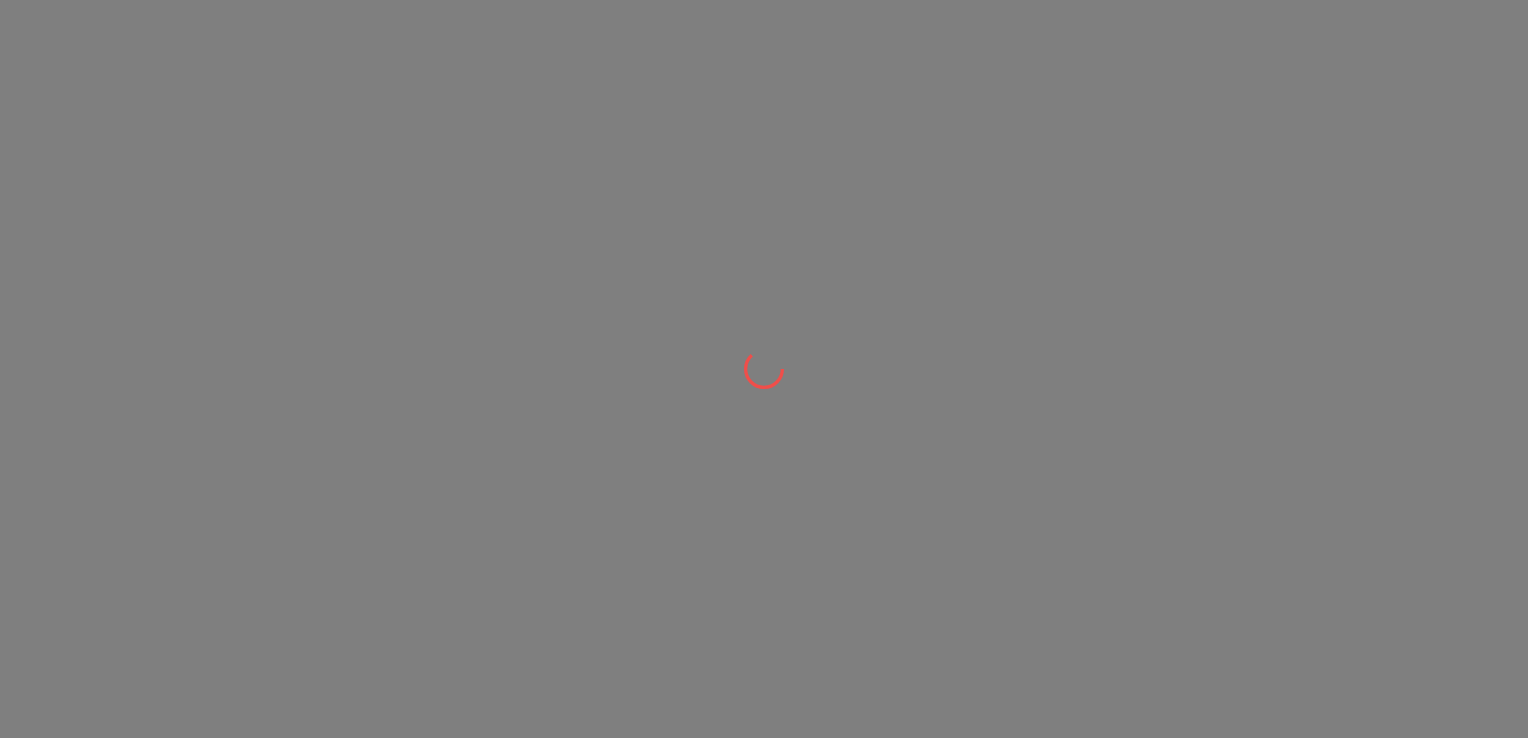 scroll, scrollTop: 0, scrollLeft: 0, axis: both 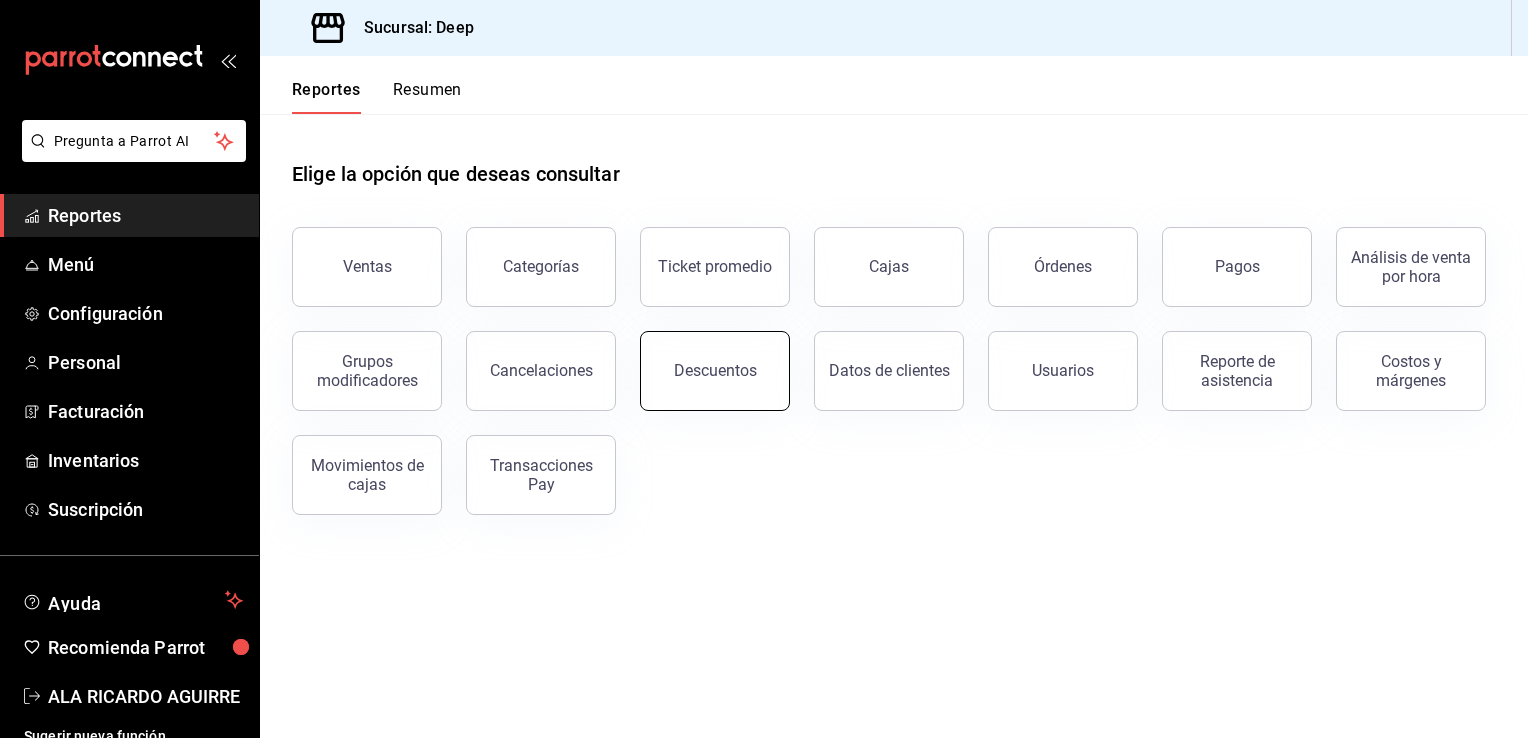 click on "Descuentos" at bounding box center [715, 371] 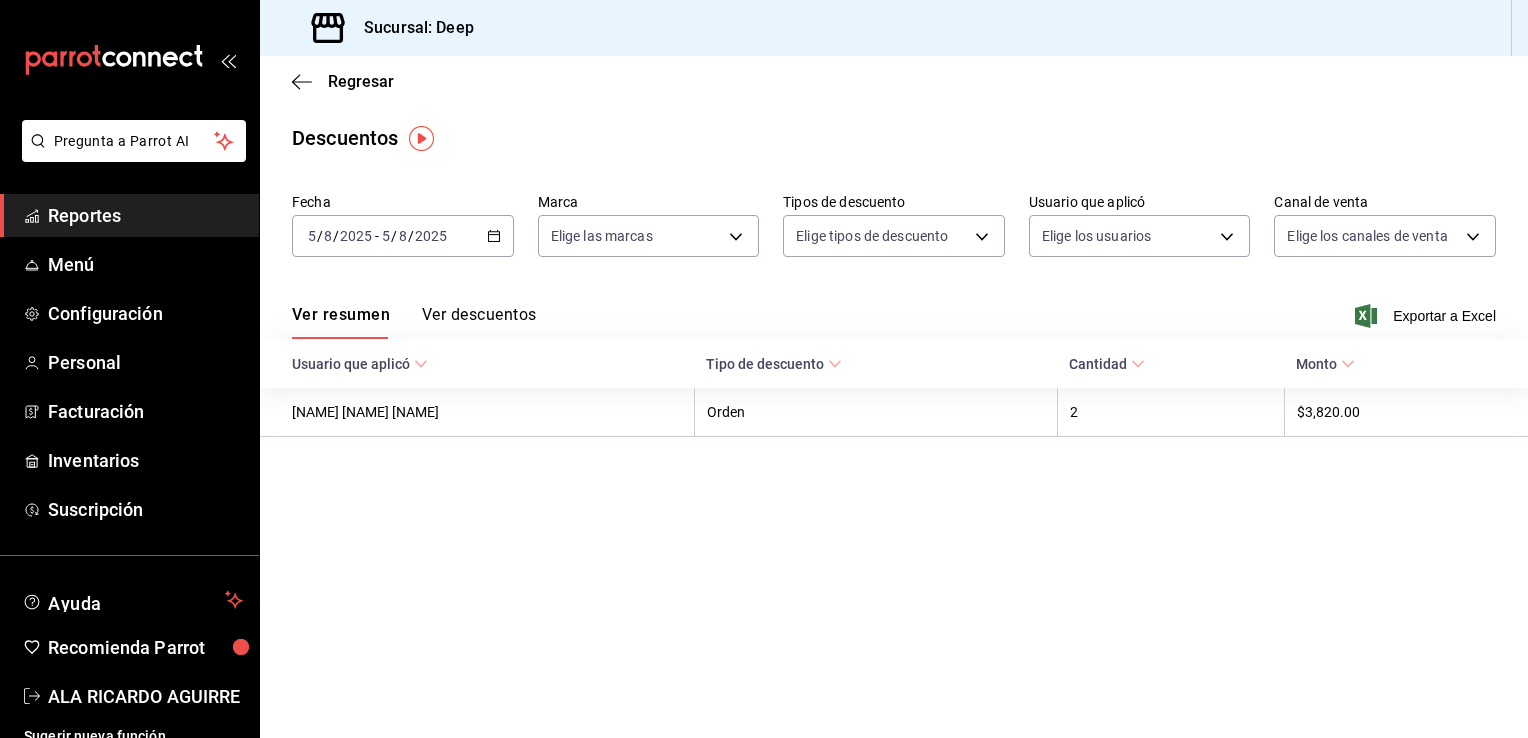 click 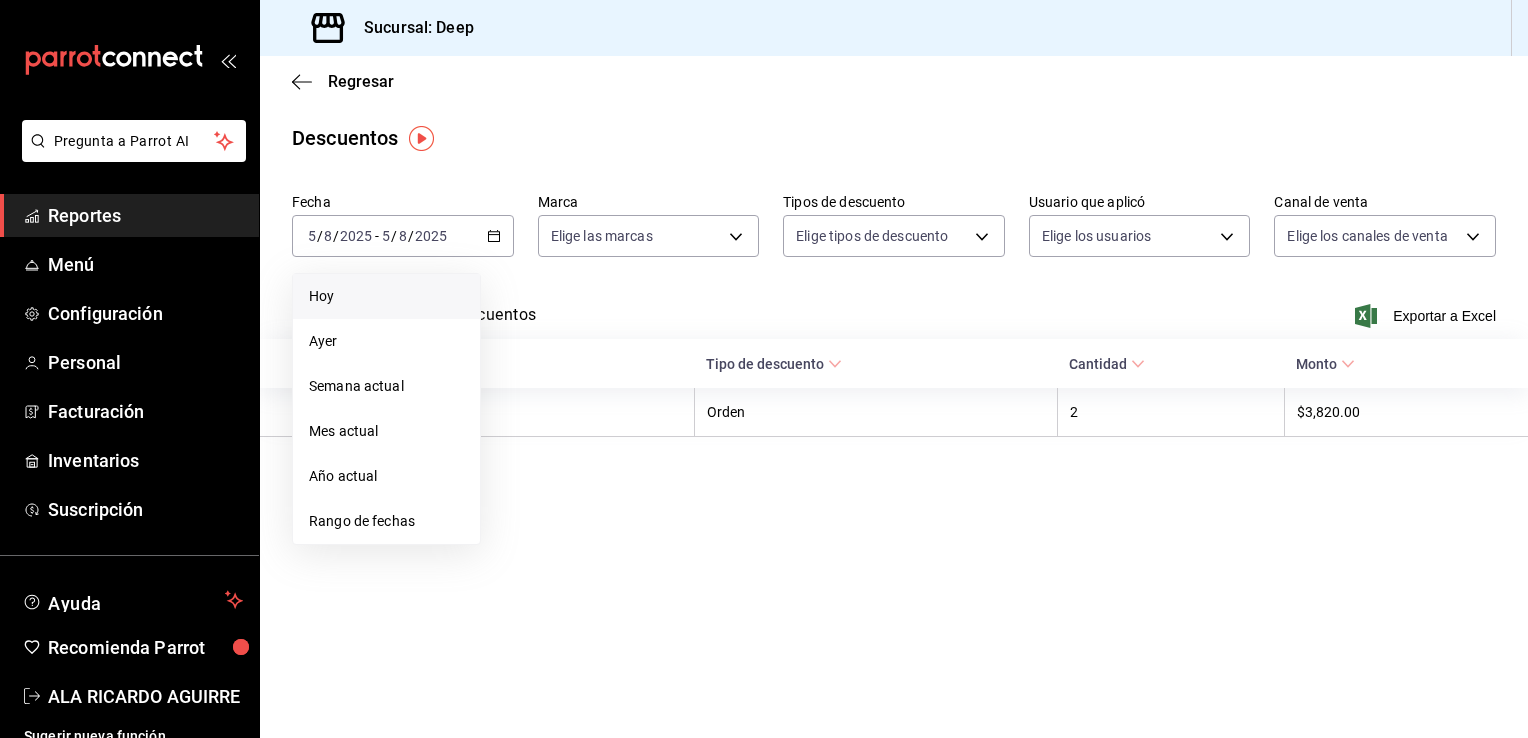 click on "Hoy" at bounding box center [386, 296] 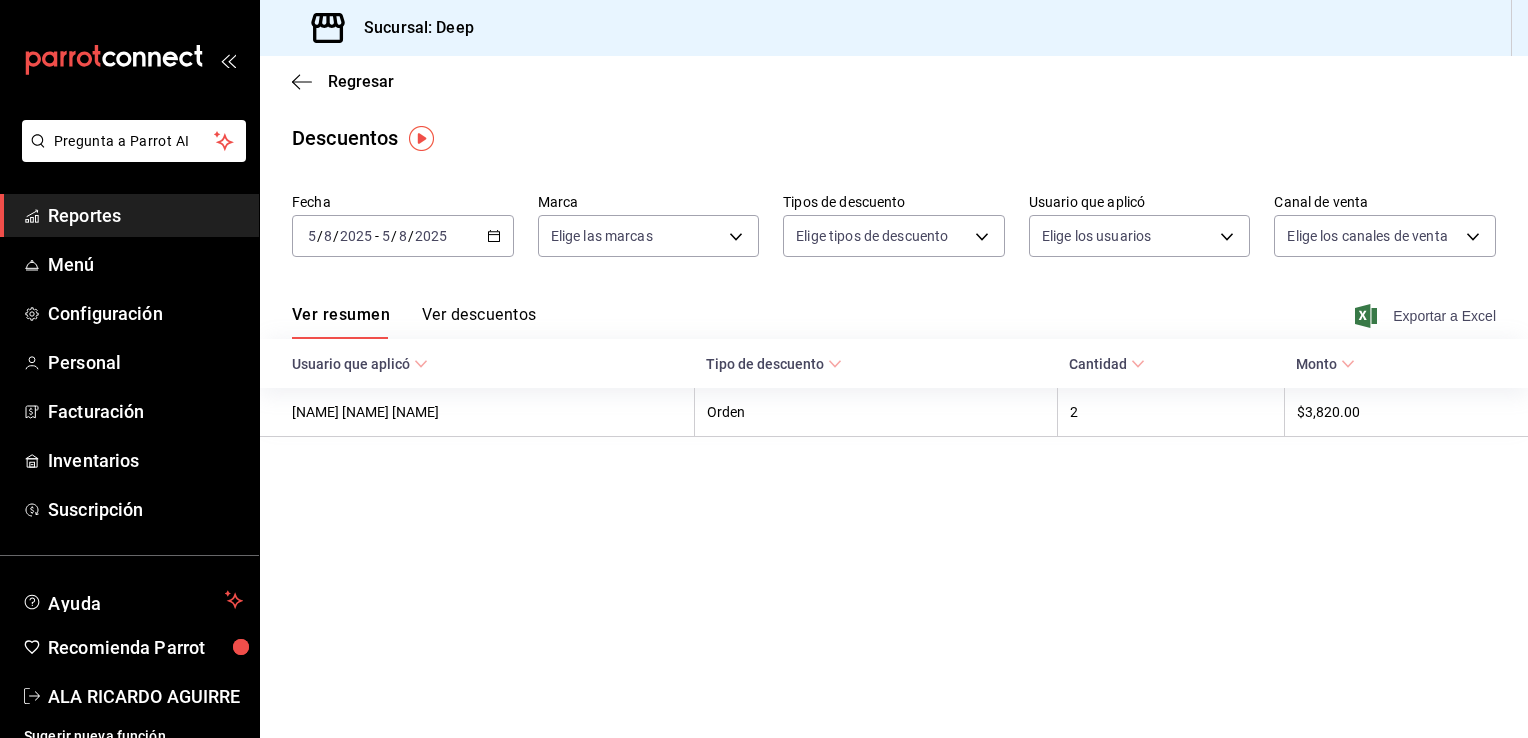 click on "Exportar a Excel" at bounding box center [1427, 316] 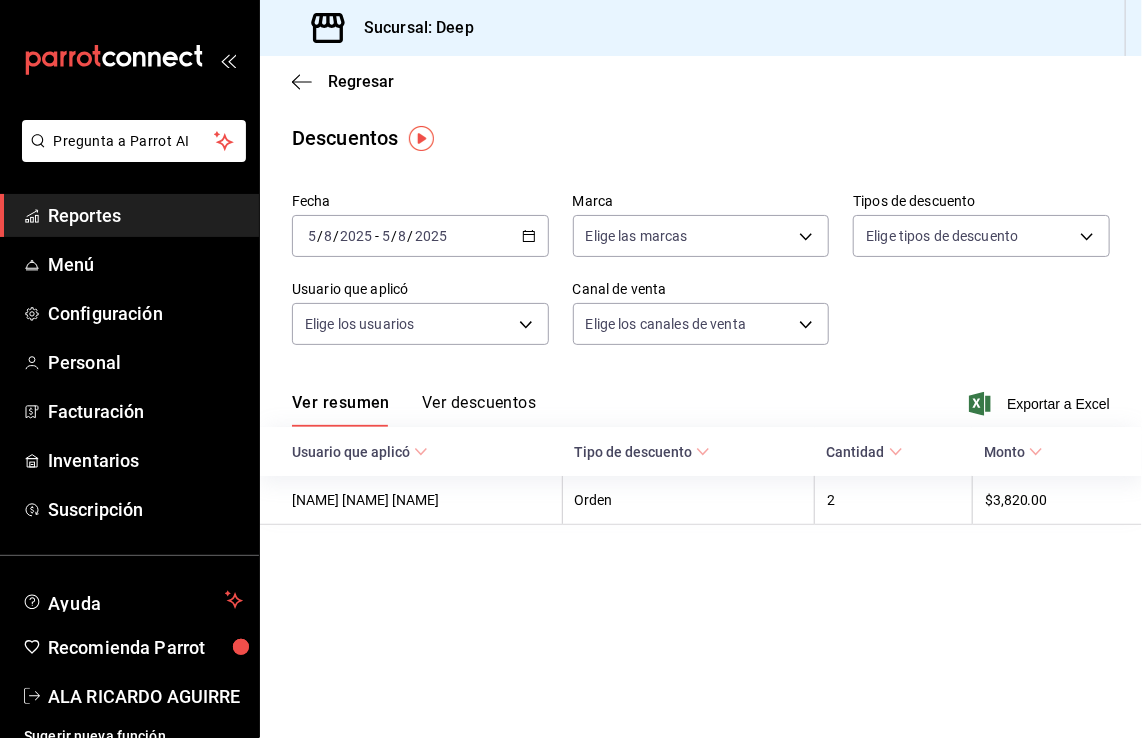 drag, startPoint x: 468, startPoint y: 406, endPoint x: 531, endPoint y: 567, distance: 172.88725 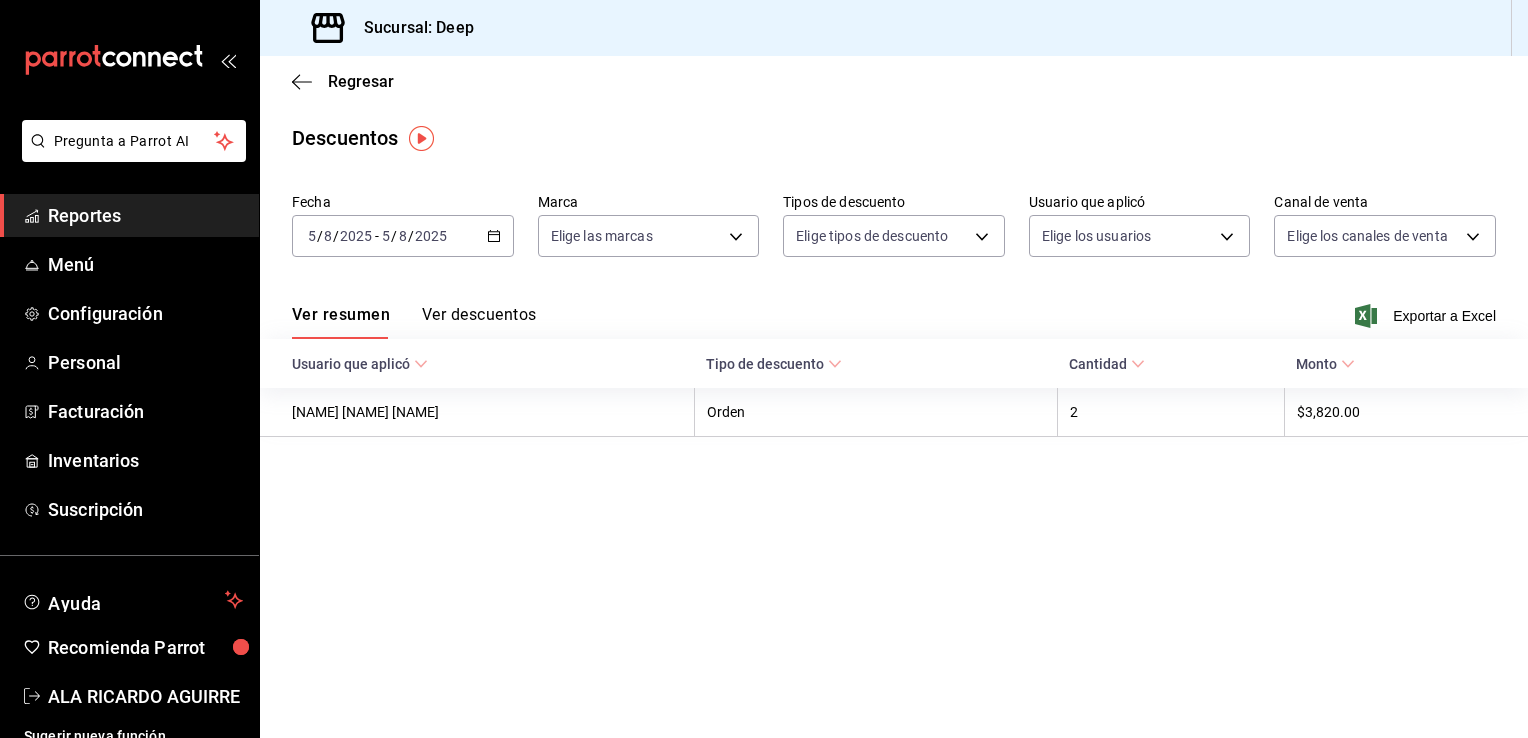 click on "Ver descuentos" at bounding box center (479, 322) 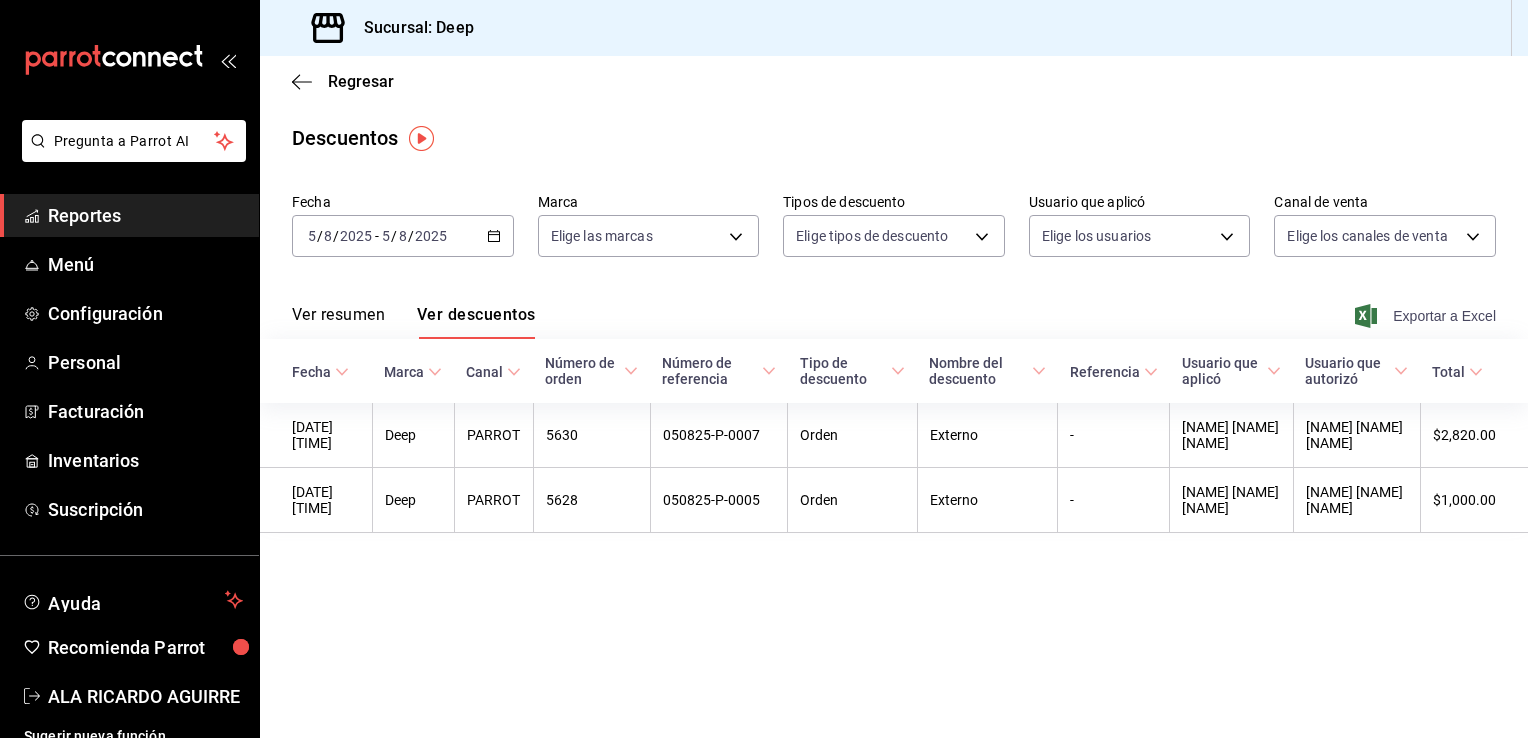 click on "Exportar a Excel" at bounding box center [1427, 316] 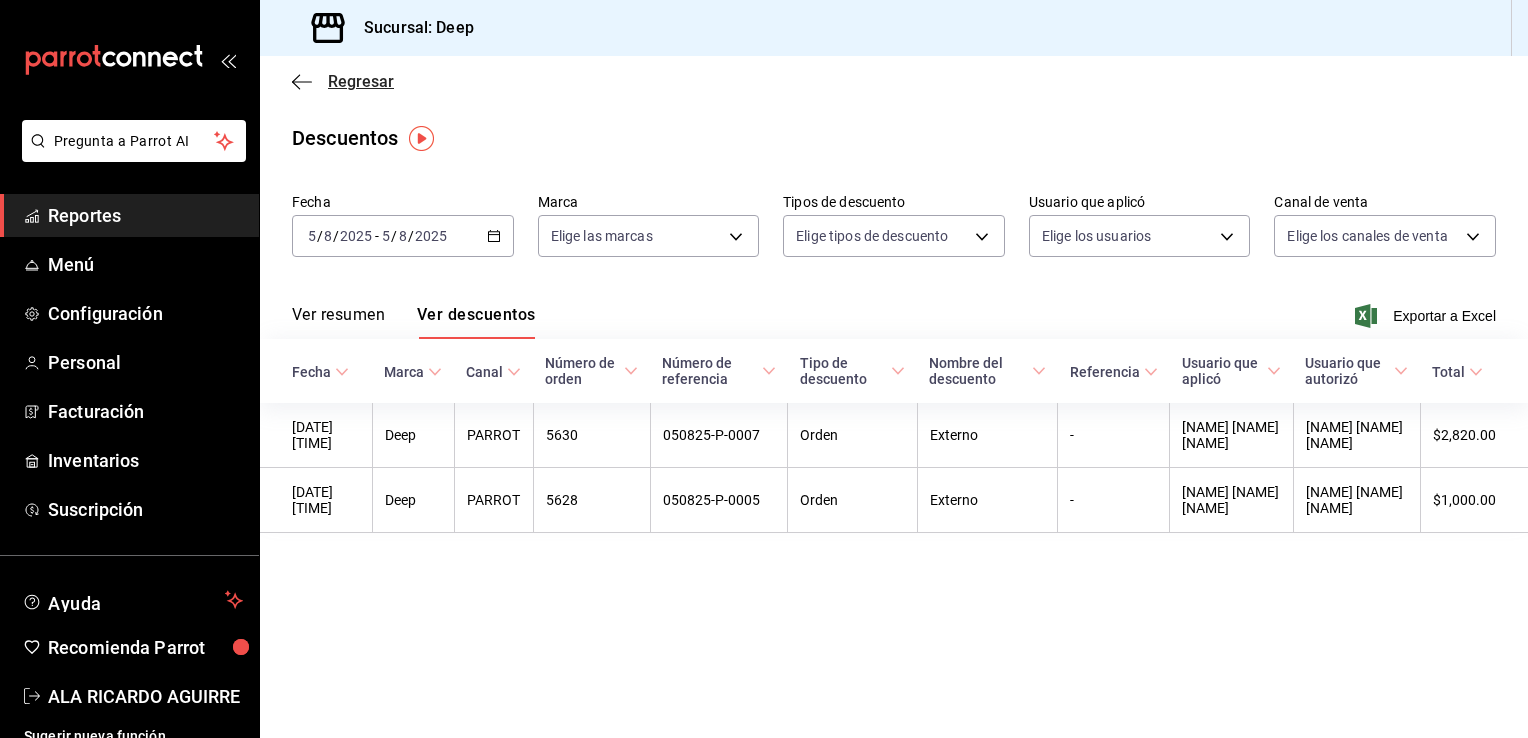 click 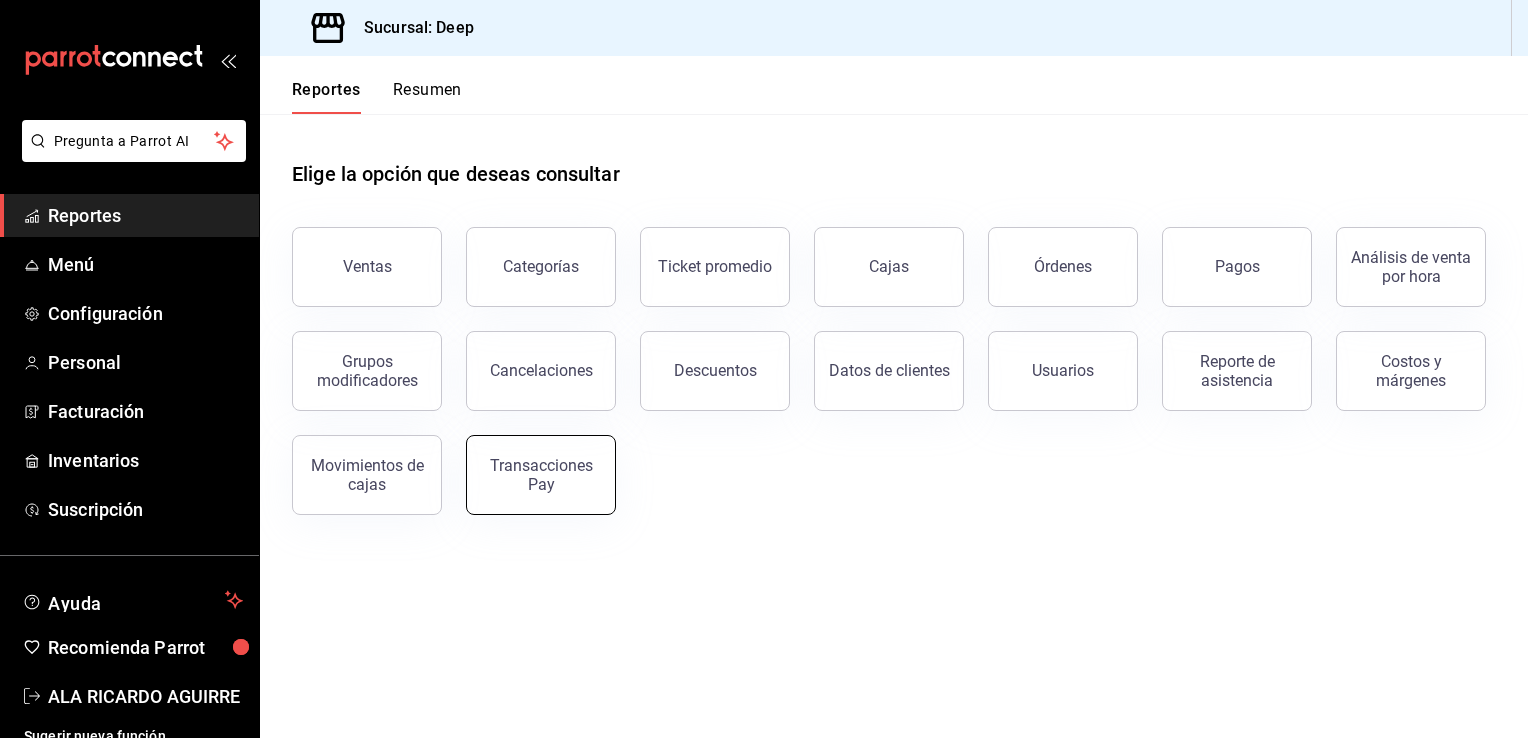 click on "Transacciones Pay" at bounding box center [541, 475] 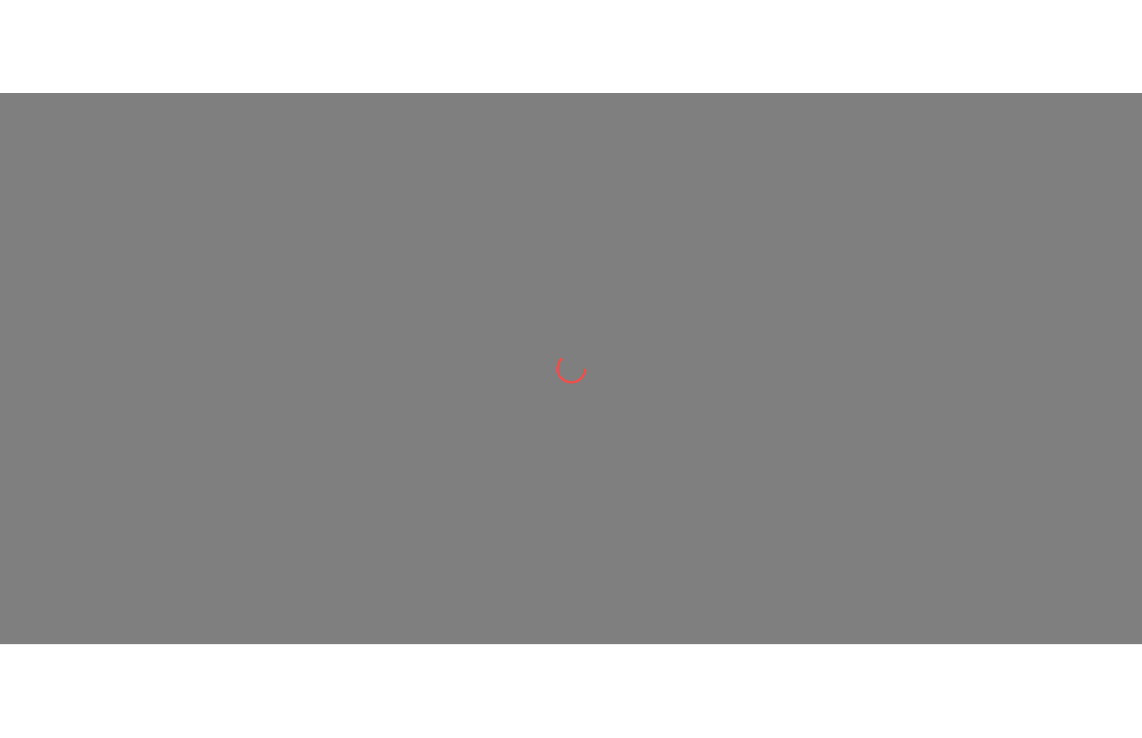 scroll, scrollTop: 0, scrollLeft: 0, axis: both 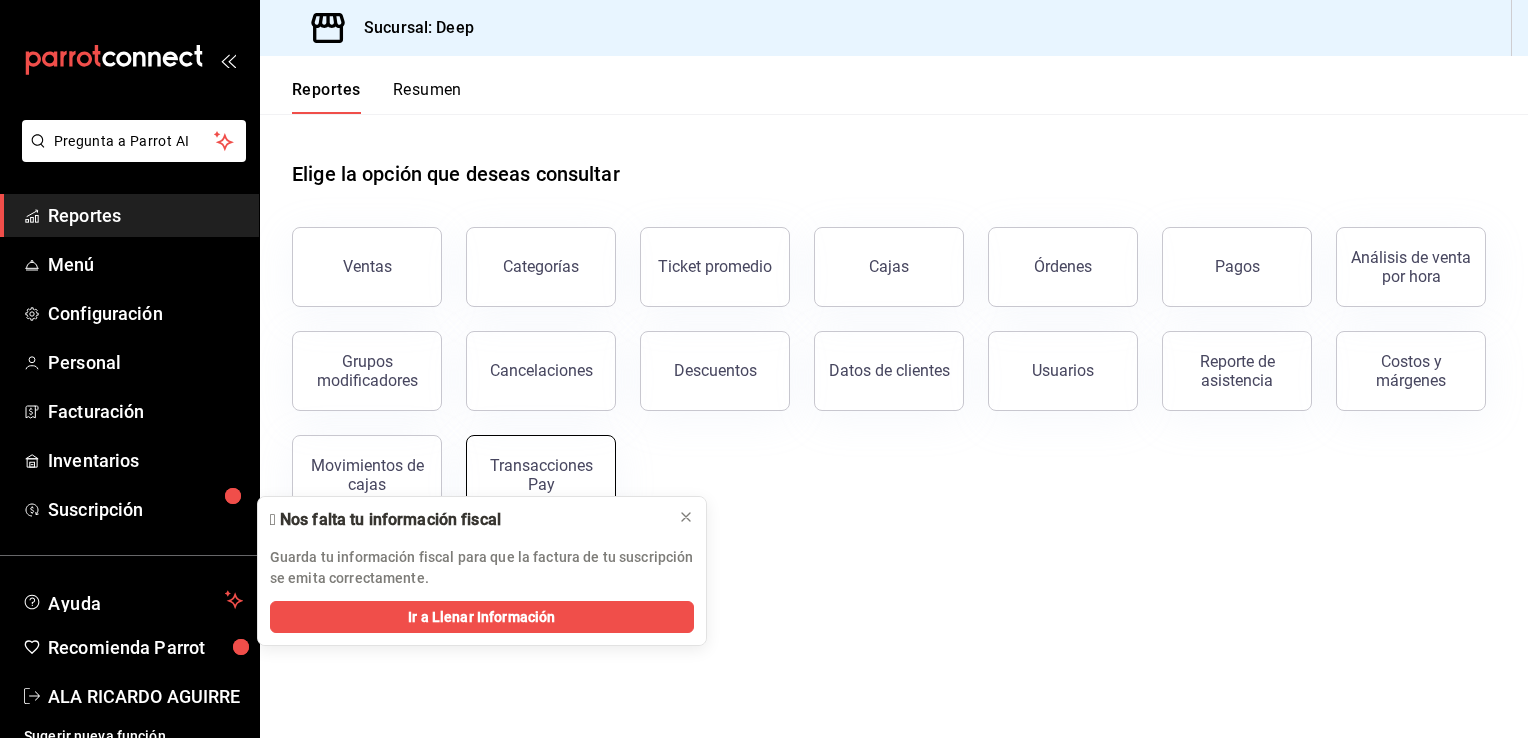 click on "Transacciones Pay" at bounding box center (541, 475) 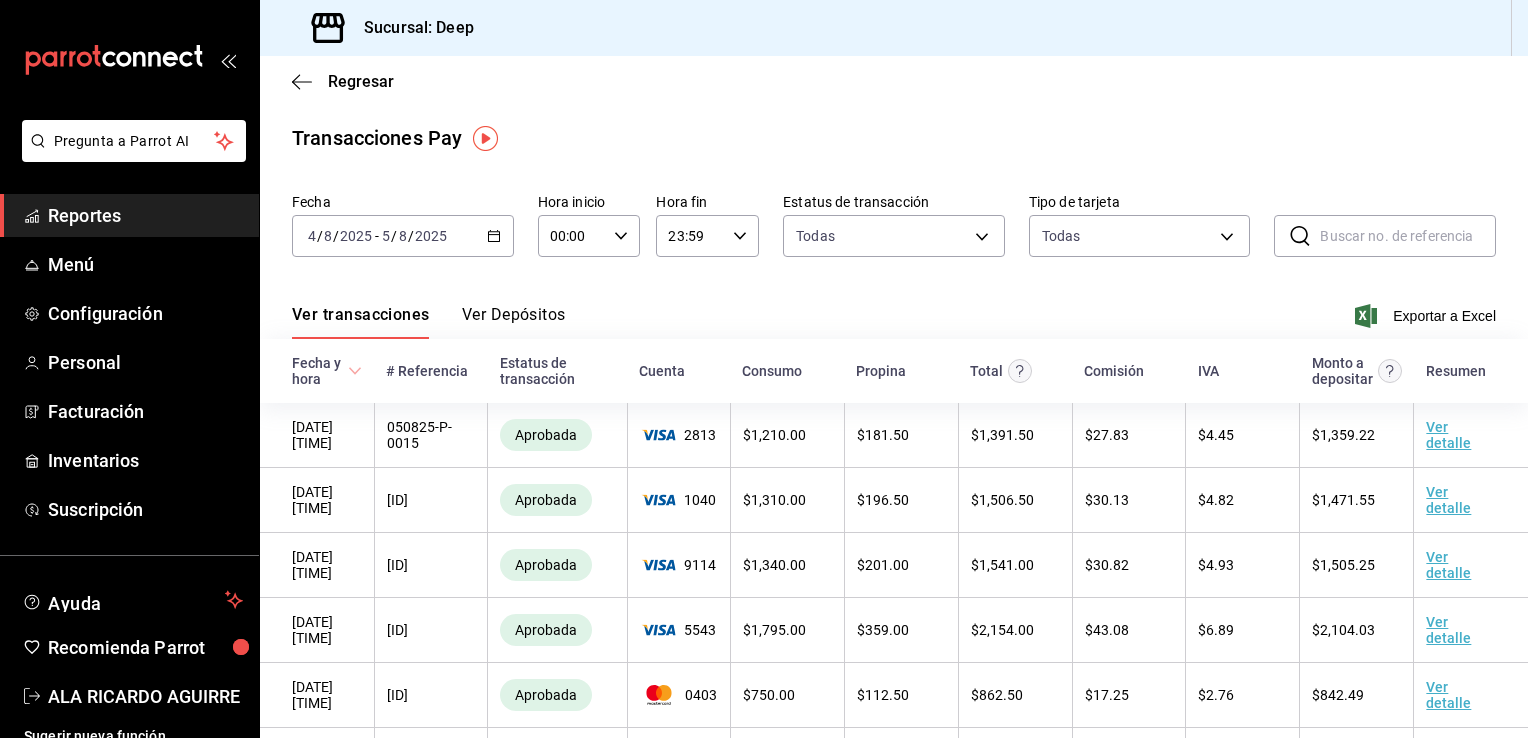 drag, startPoint x: 688, startPoint y: 519, endPoint x: 532, endPoint y: 335, distance: 241.23018 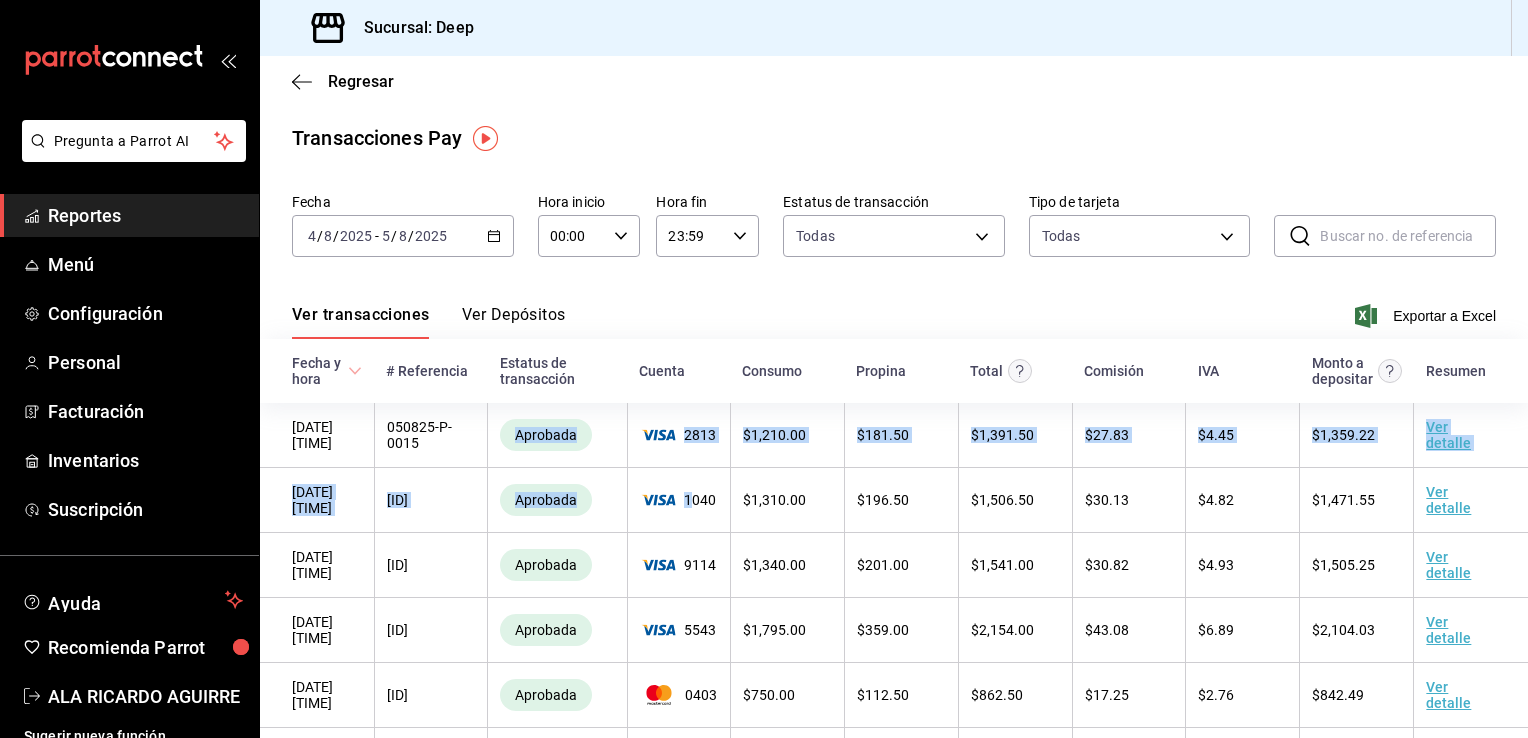 drag, startPoint x: 532, startPoint y: 335, endPoint x: 487, endPoint y: 239, distance: 106.02358 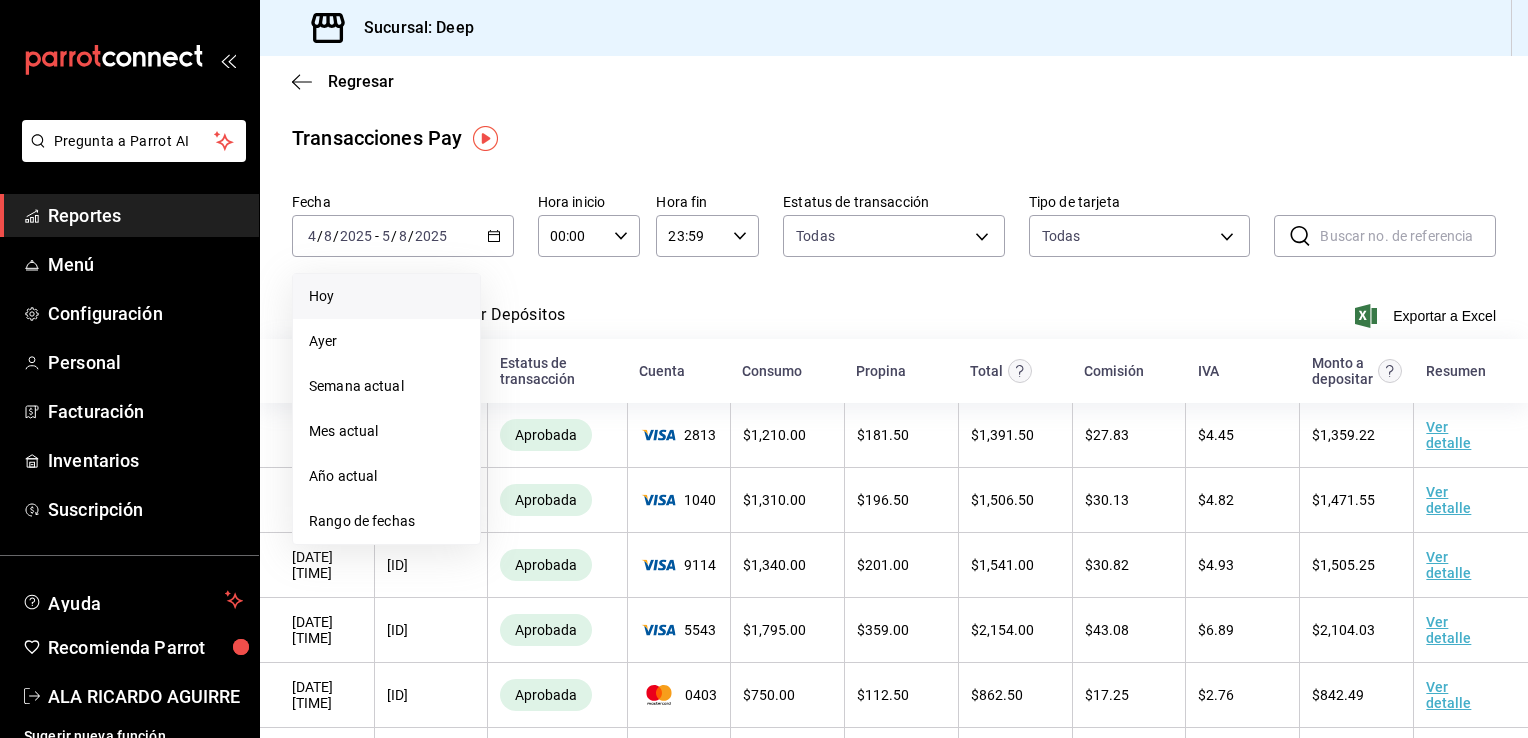 click on "Hoy" at bounding box center [386, 296] 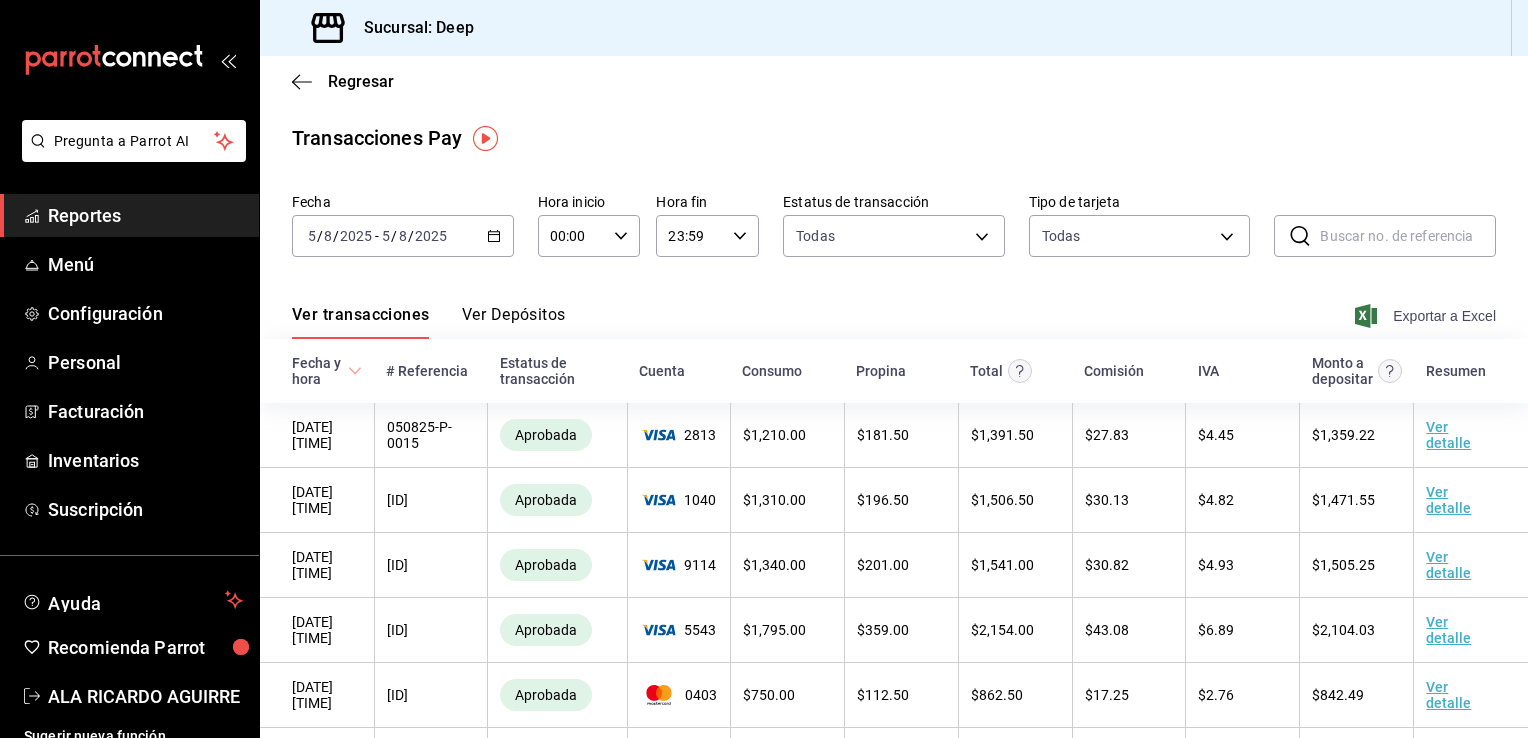 click on "Exportar a Excel" at bounding box center [1427, 316] 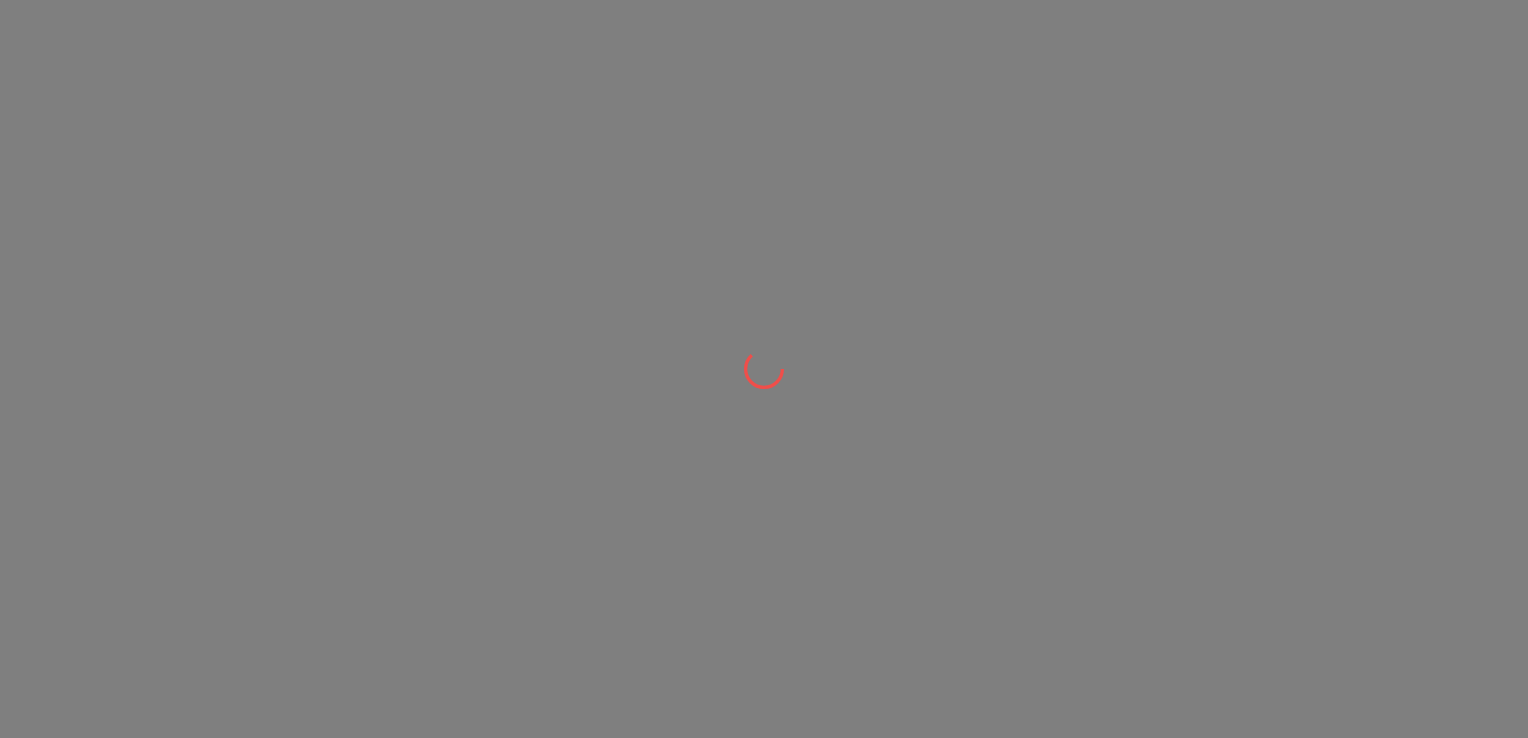 scroll, scrollTop: 0, scrollLeft: 0, axis: both 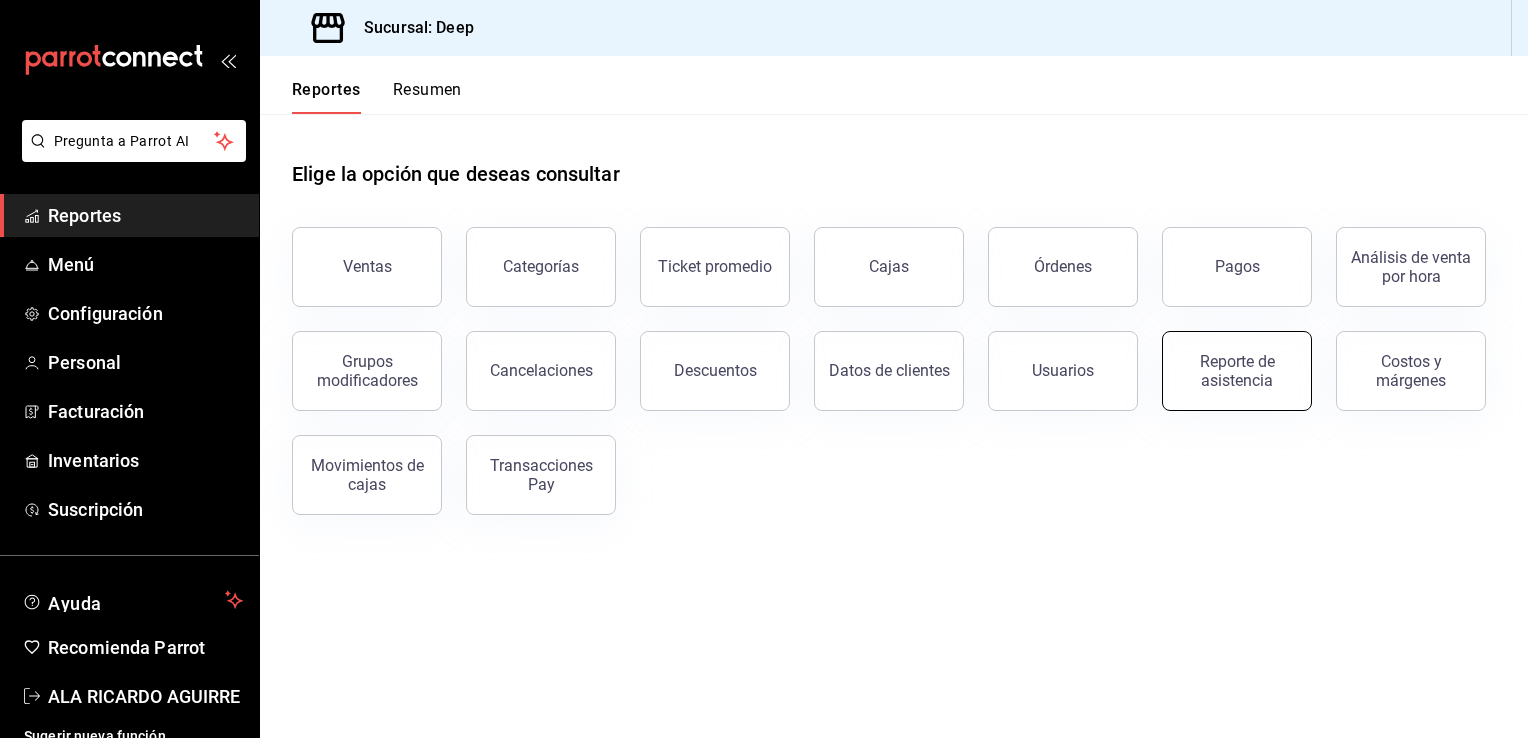 click on "Reporte de asistencia" at bounding box center (1237, 371) 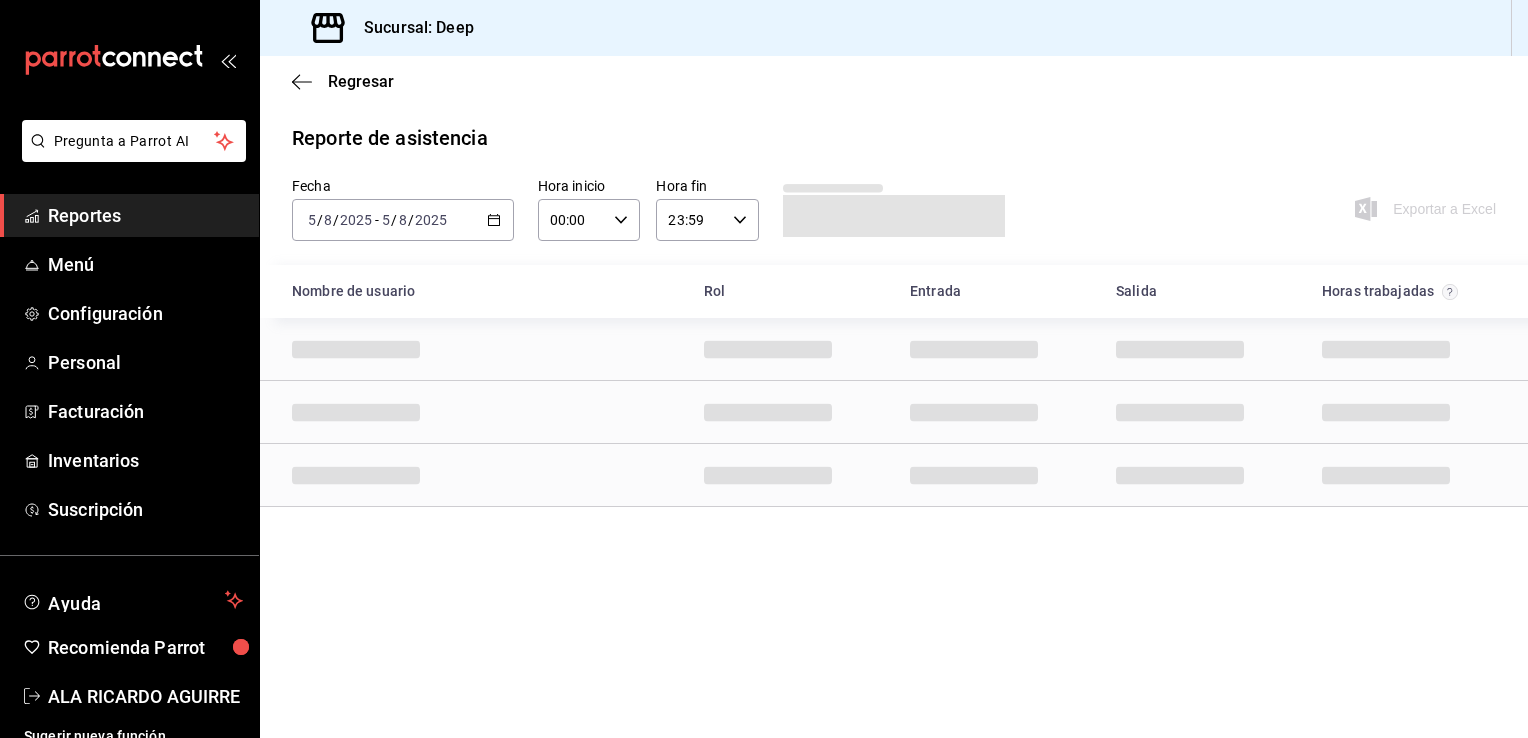 click on "2025-08-05 5 / 8 / 2025 - 2025-08-05 5 / 8 / 2025" at bounding box center [403, 220] 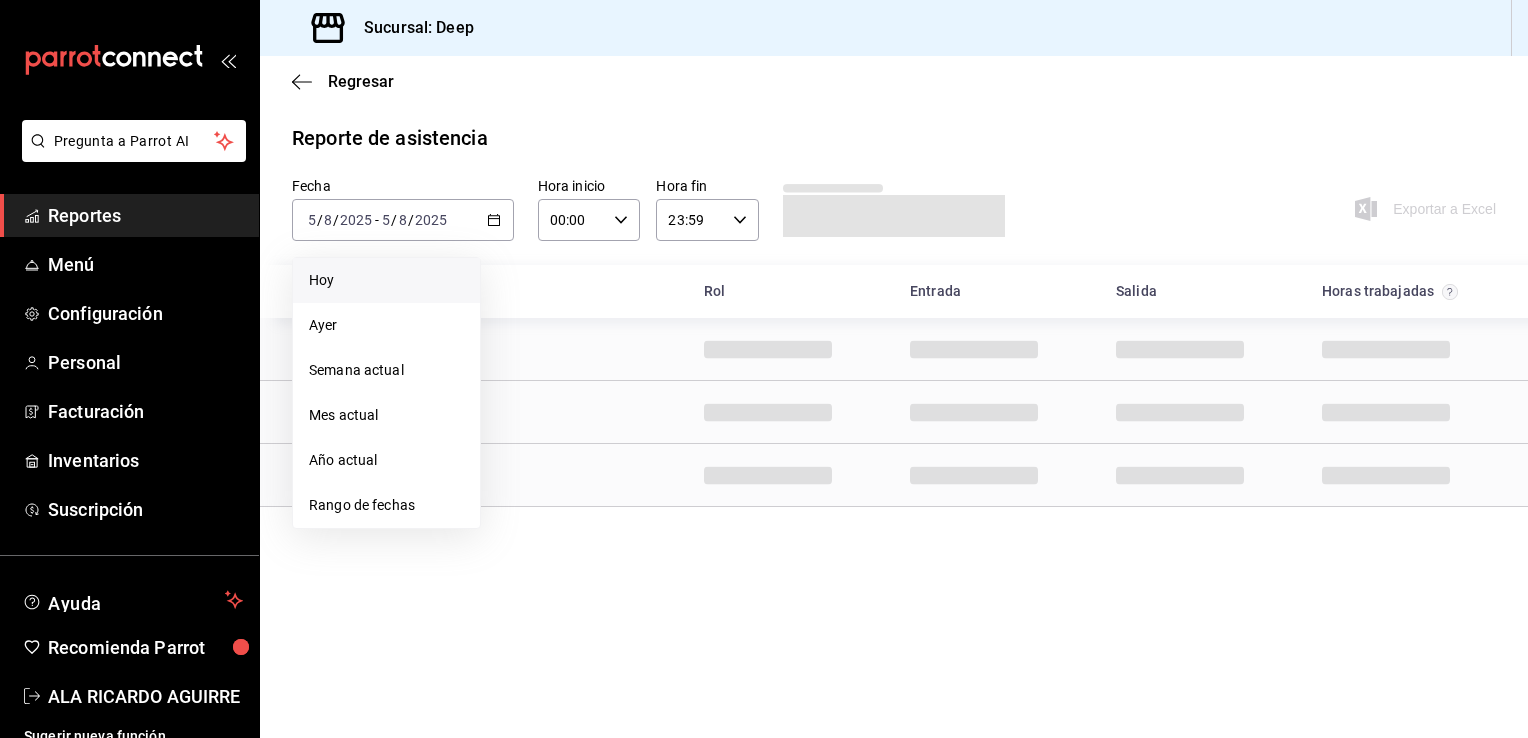 click on "Hoy" at bounding box center (386, 280) 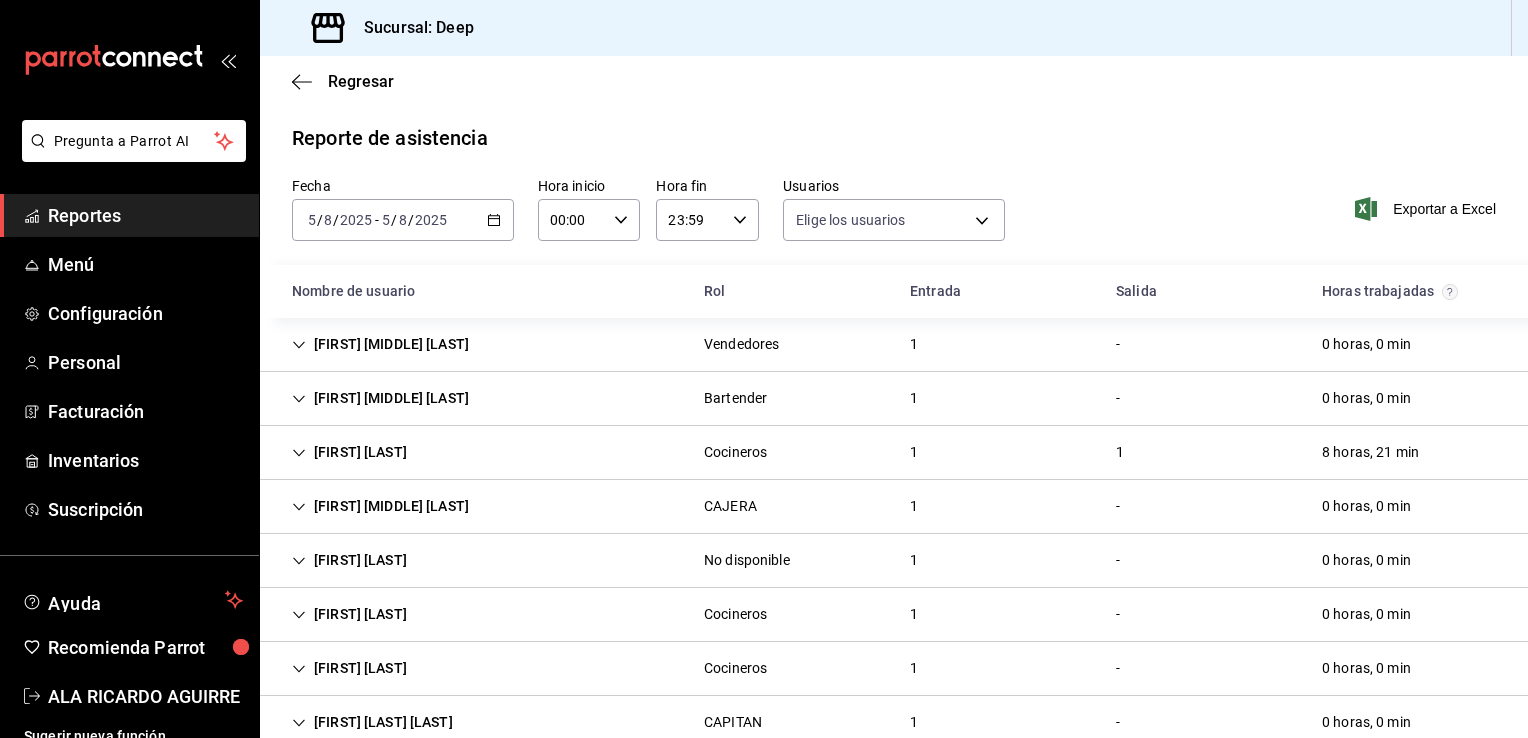 type on "306a98c0-6940-4e4e-933e-54fb4acd2f42,a10db752-46b7-4f62-b4af-cf2cdd13f665,fbcc5ea0-9556-47a8-8a50-ac80767440a1,aba5c89c-da41-46ab-b552-a3a7bb8addf1,79cd7a5d-163a-4a53-ab51-5b8c91addaa5,164126ef-e62d-4cc1-8af8-88ad664f0721,b9d866c3-d666-4898-89e9-2780ee1e8b5c,d259fa8f-33f2-4ad8-a767-e45f60ca25a0,c8a5484d-f27f-46ea-80c1-b94cb496741b,c6eb14cd-2658-4236-85a2-8c7e46e70831,06942656-1714-4332-8d11-c240001e4d03,53353b59-c226-4576-be86-876e3e0dc50a,18f09789-6734-4db3-810c-d28af48b1bdd,c9147f9b-025c-4f44-acf7-b8af9164e3b9,9435d447-982a-4a98-a76a-f539d32664d4,24ed3779-e74b-4b4d-bd17-0b96d28956c5,79b6a64b-a10b-4b6b-b214-9c0a0ad1fa14,7543d304-8932-4667-8cfa-23b3acc4d52b,18051db7-e1d8-4db3-bfea-24d0d7d32da2,039eb32a-8d2f-4207-b18b-524743ebc161,62d18039-0411-44d6-8bdf-c98ca9dcf9b0,fe112fd3-f244-4a58-8d5f-087c93907318,a175fd5c-bbeb-4670-b763-00833f420562,44913769-c221-432a-b8c7-ad4a97053ca0,805c220c-36f3-4d3c-a013-e9a895007846,c4c89aff-5794-49f8-8abe-f09ea4fbeec4,6873b4b9-2477-45ad-9405-bf1148fa0ca1,cd43ca89-006e-46c4-b4a..." 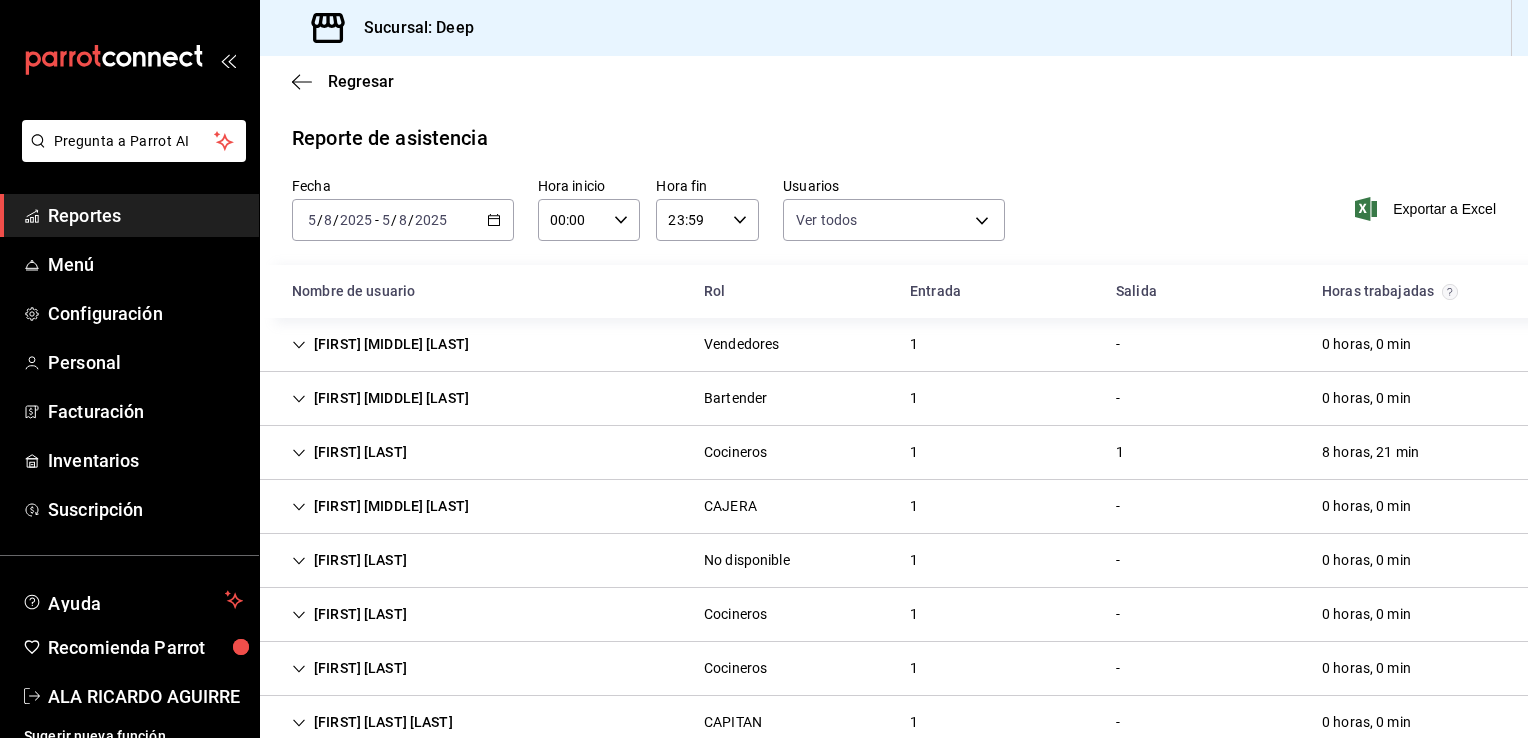 click on "0 horas, 0 min" at bounding box center [1366, 506] 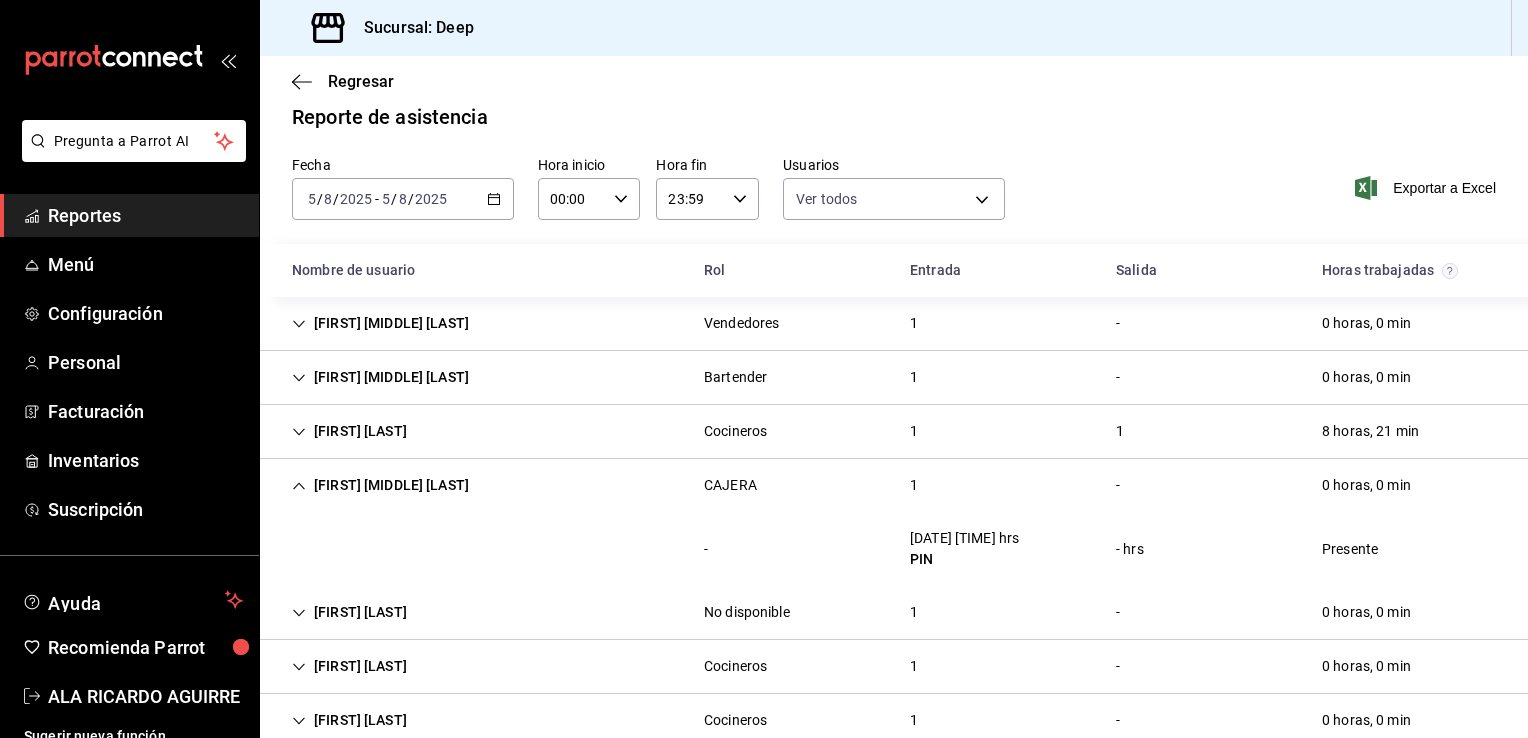 scroll, scrollTop: 0, scrollLeft: 0, axis: both 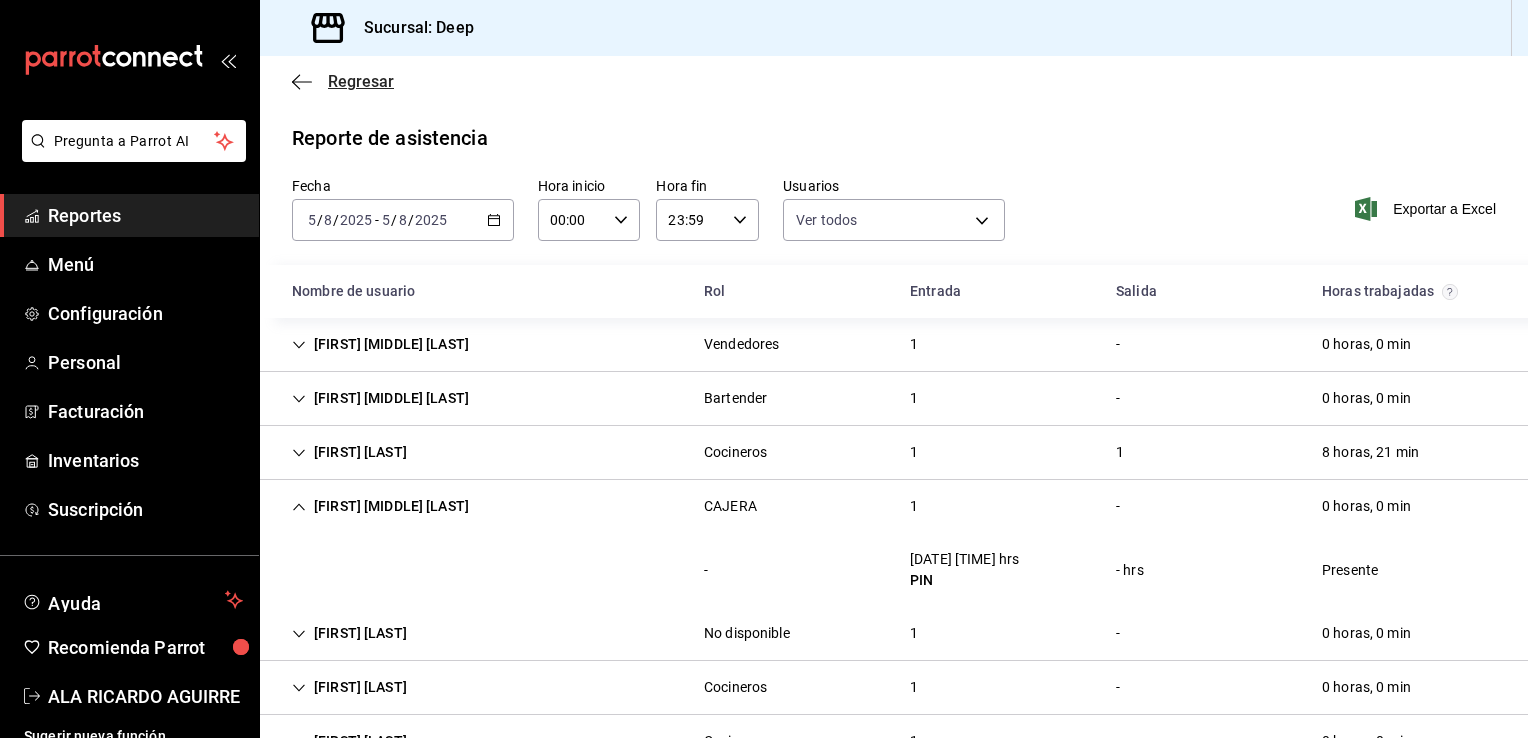 click 